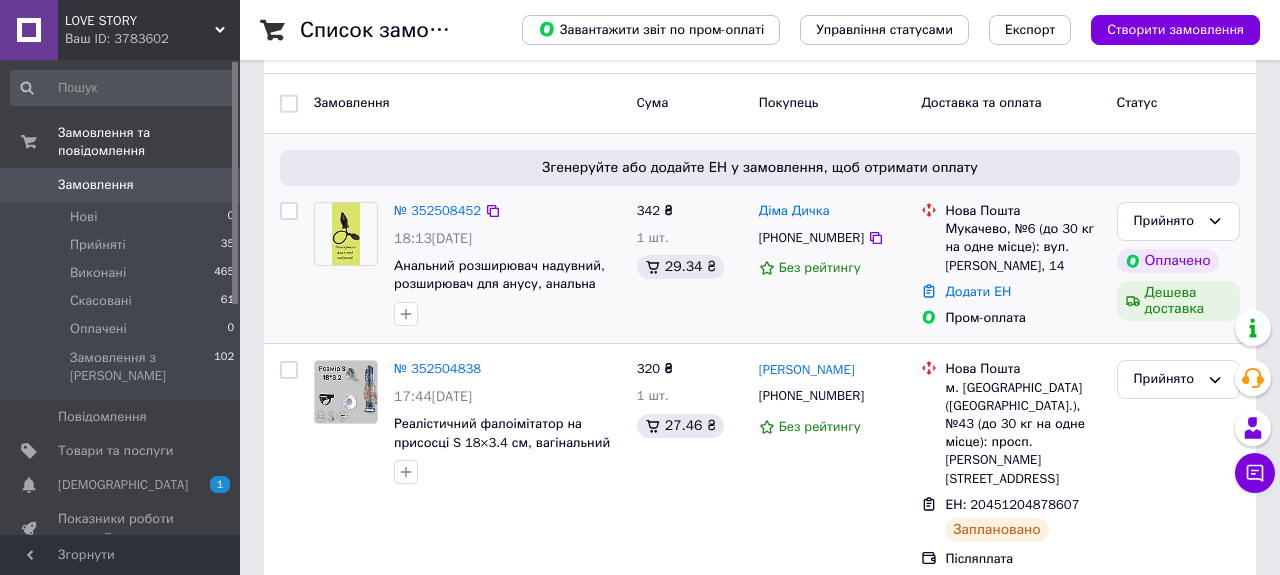 scroll, scrollTop: 247, scrollLeft: 0, axis: vertical 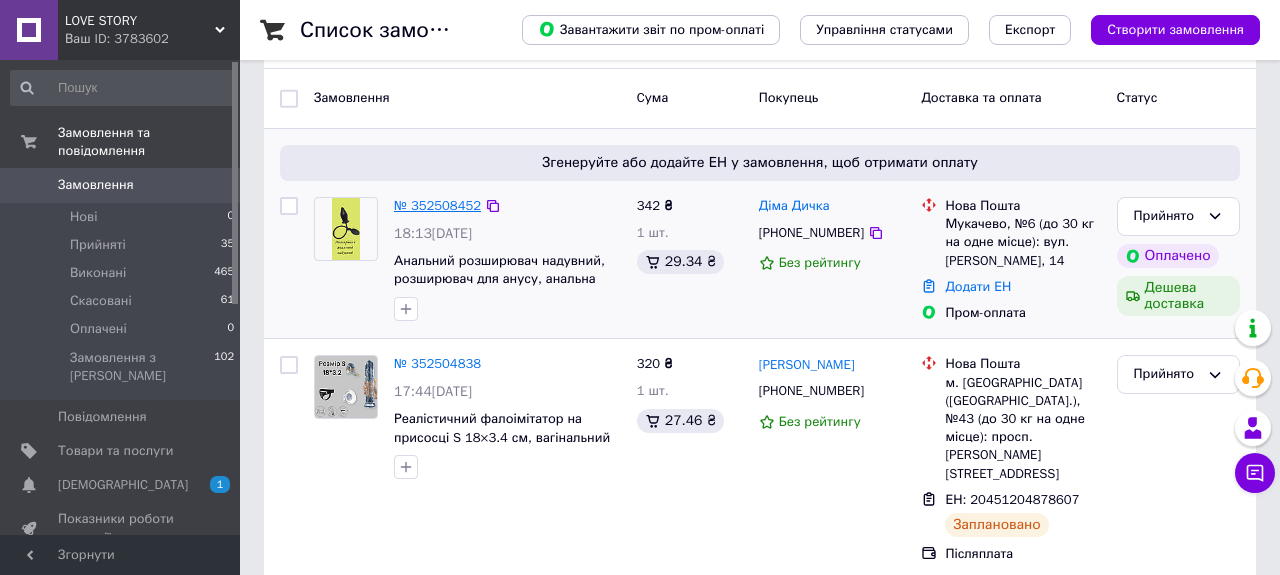 click on "№ 352508452" at bounding box center [437, 205] 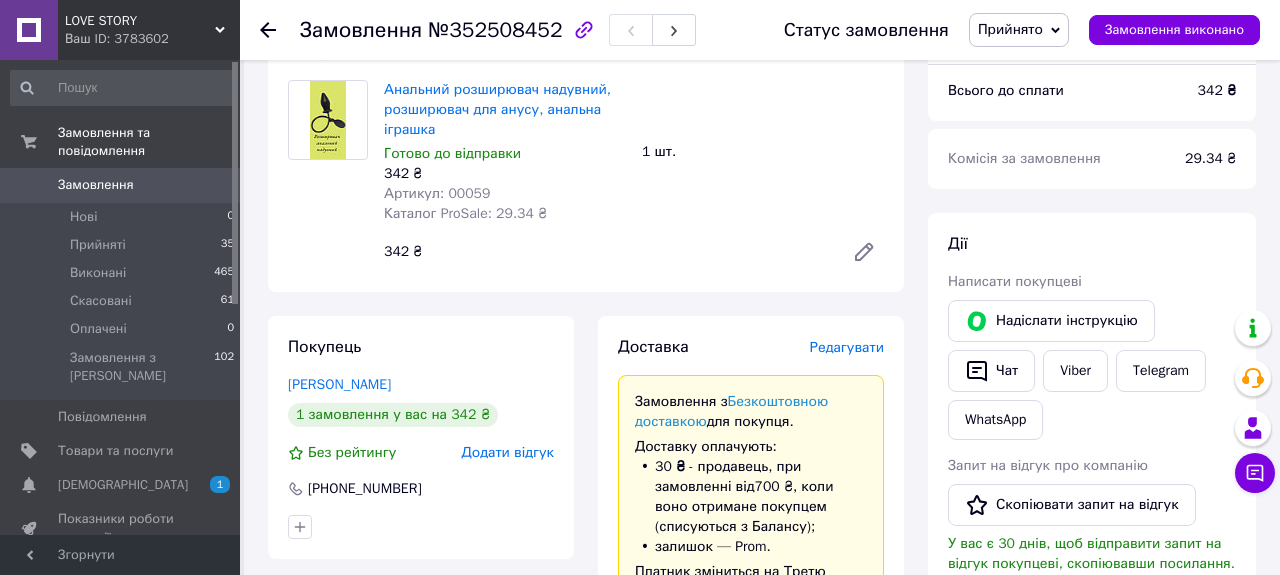 scroll, scrollTop: 804, scrollLeft: 0, axis: vertical 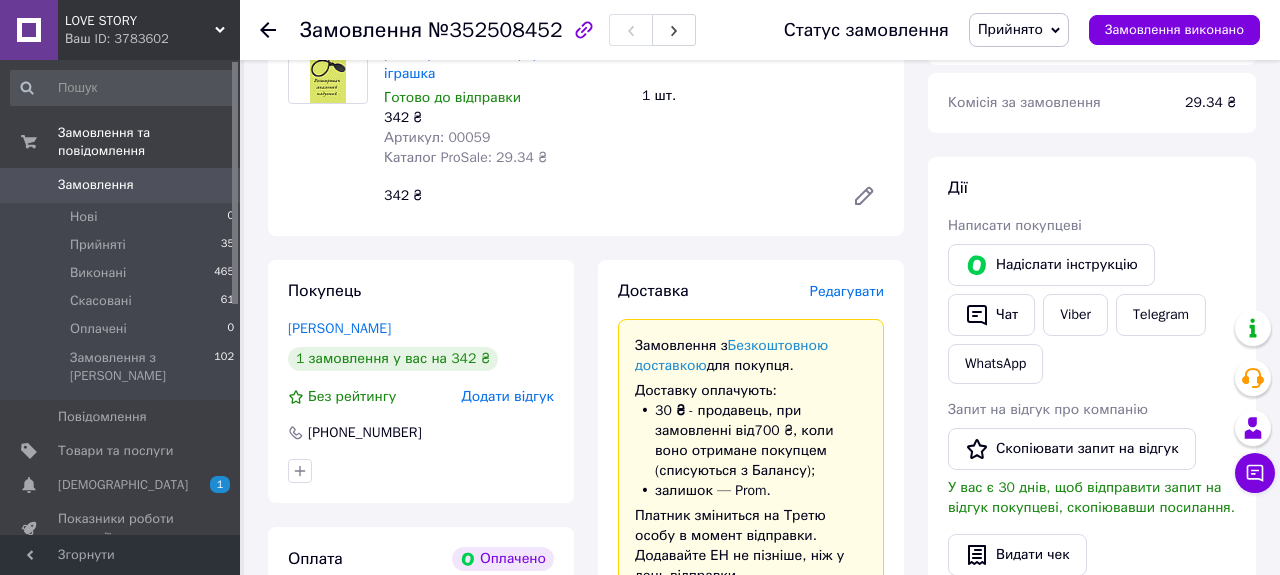 click on "Редагувати" at bounding box center (847, 291) 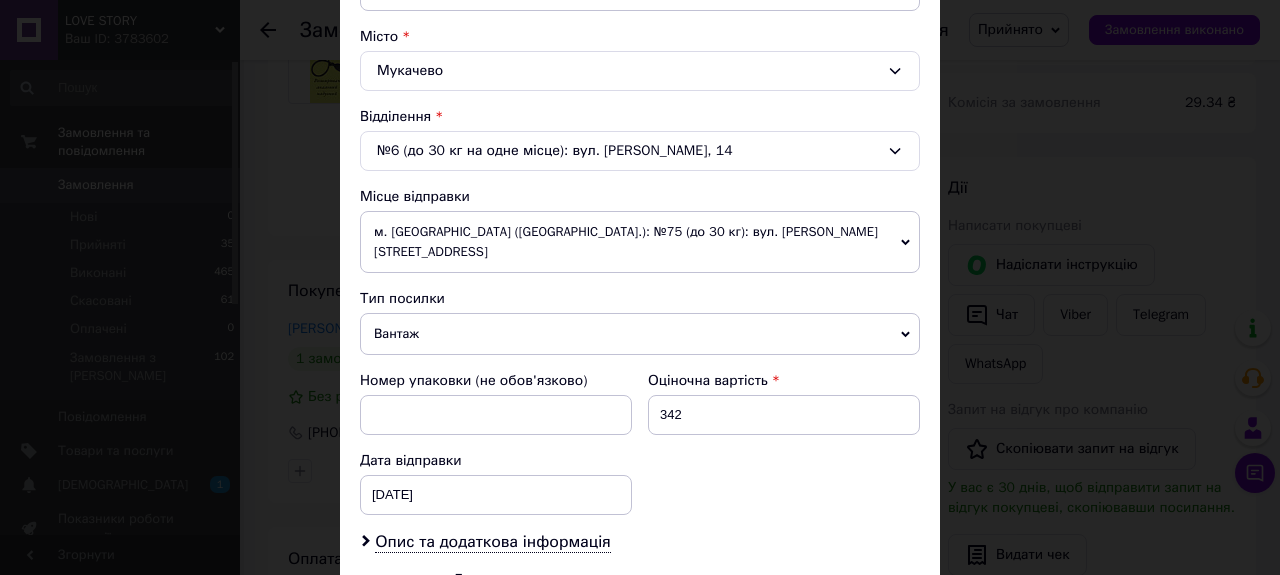 scroll, scrollTop: 532, scrollLeft: 0, axis: vertical 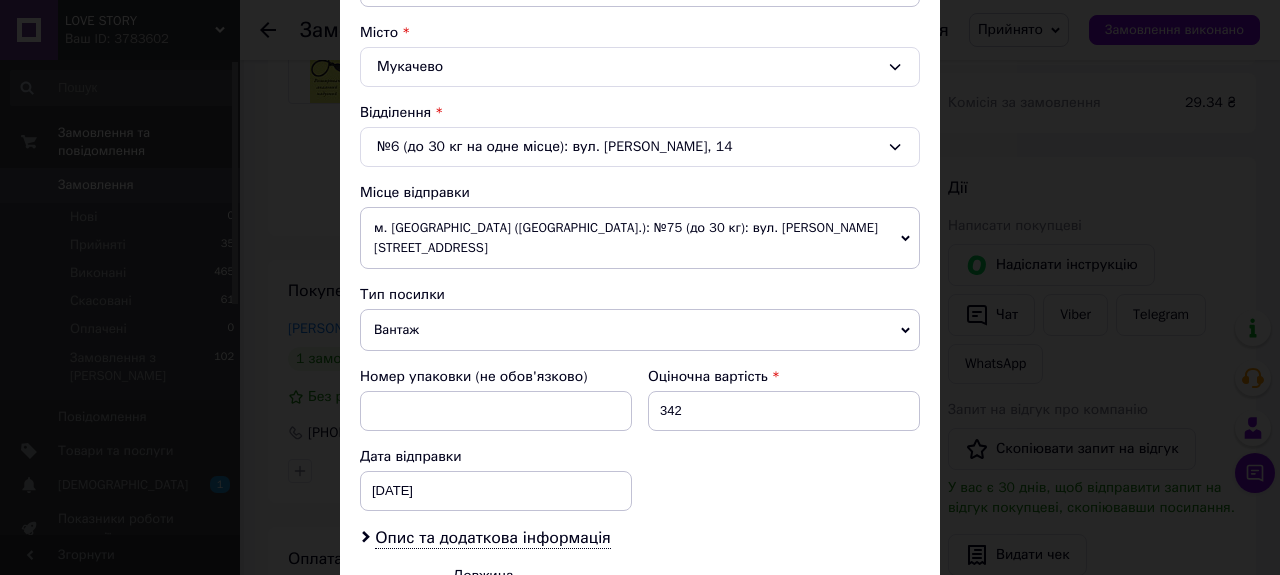 click on "м. [GEOGRAPHIC_DATA] ([GEOGRAPHIC_DATA].): №75 (до 30 кг): вул. [PERSON_NAME][STREET_ADDRESS]" at bounding box center [640, 238] 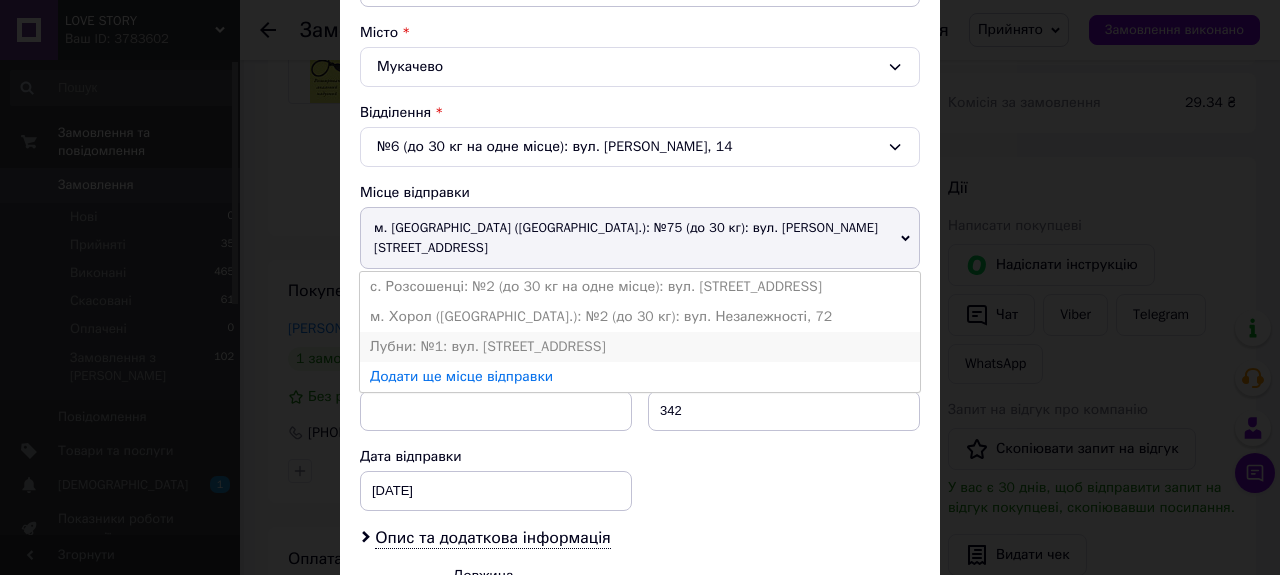 click on "Лубни: №1: вул. [STREET_ADDRESS]" at bounding box center [640, 347] 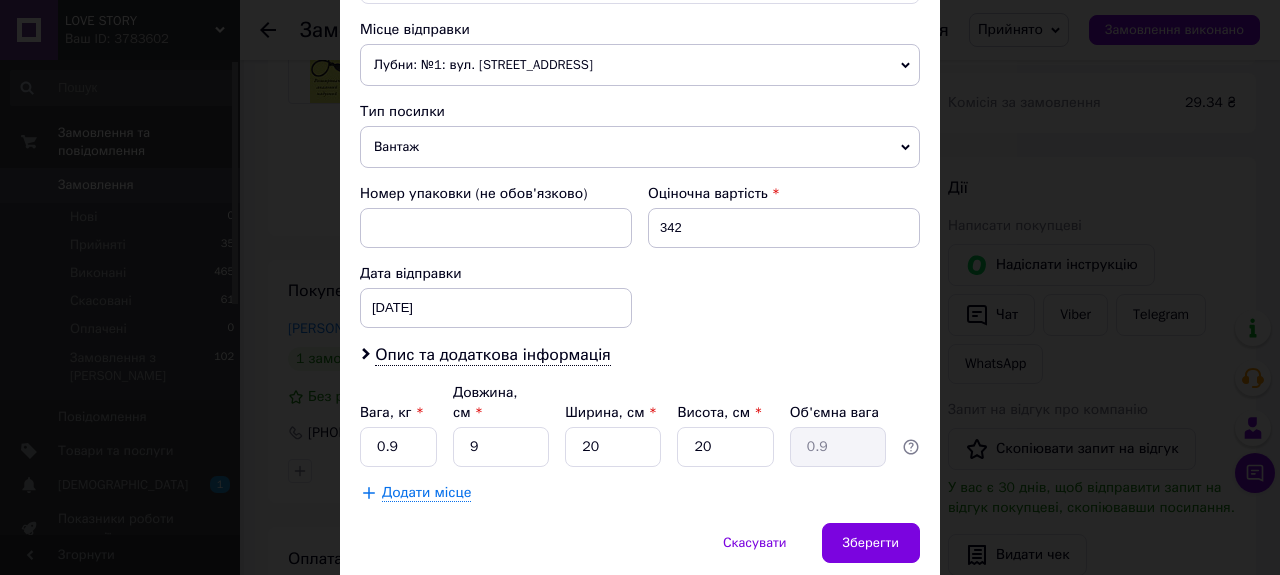 scroll, scrollTop: 773, scrollLeft: 0, axis: vertical 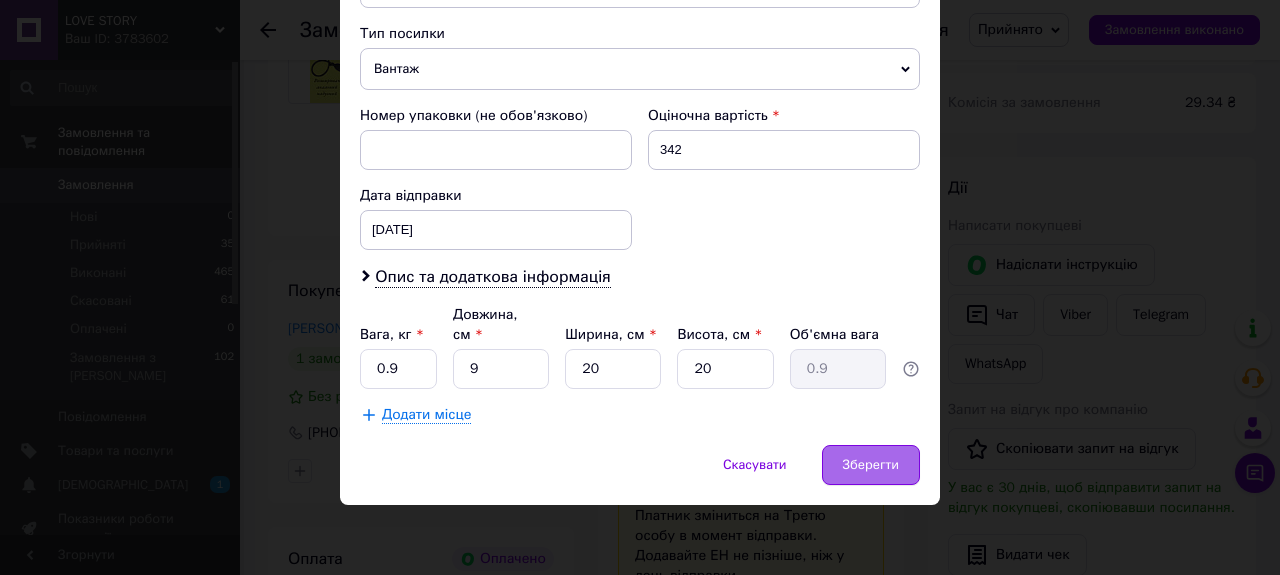 click on "Зберегти" at bounding box center (871, 465) 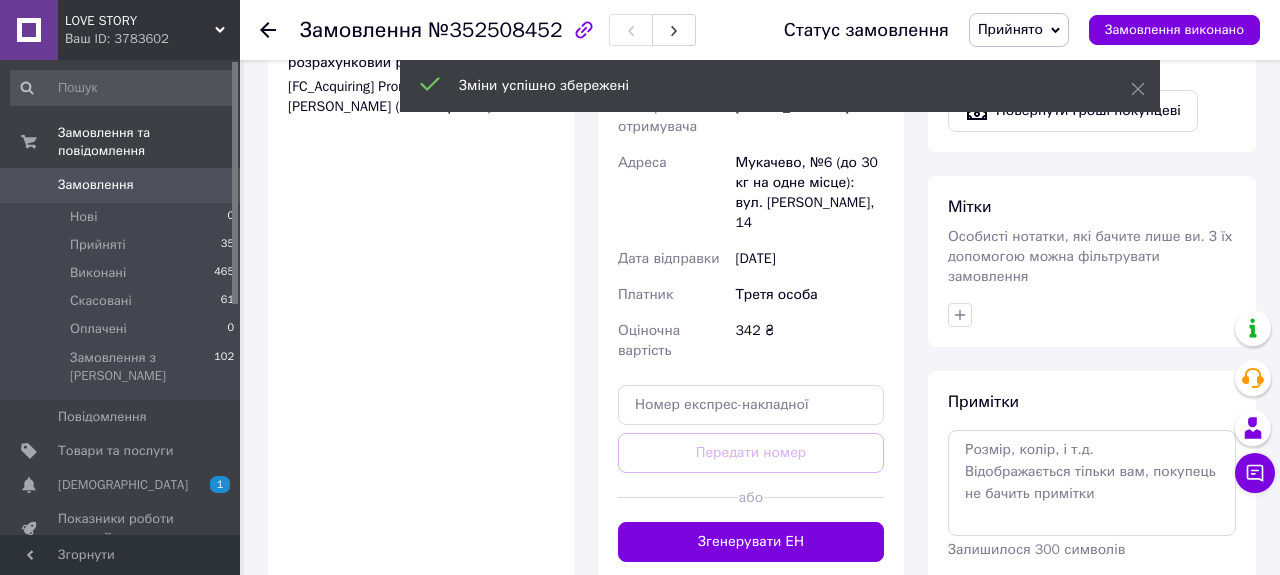 scroll, scrollTop: 1421, scrollLeft: 0, axis: vertical 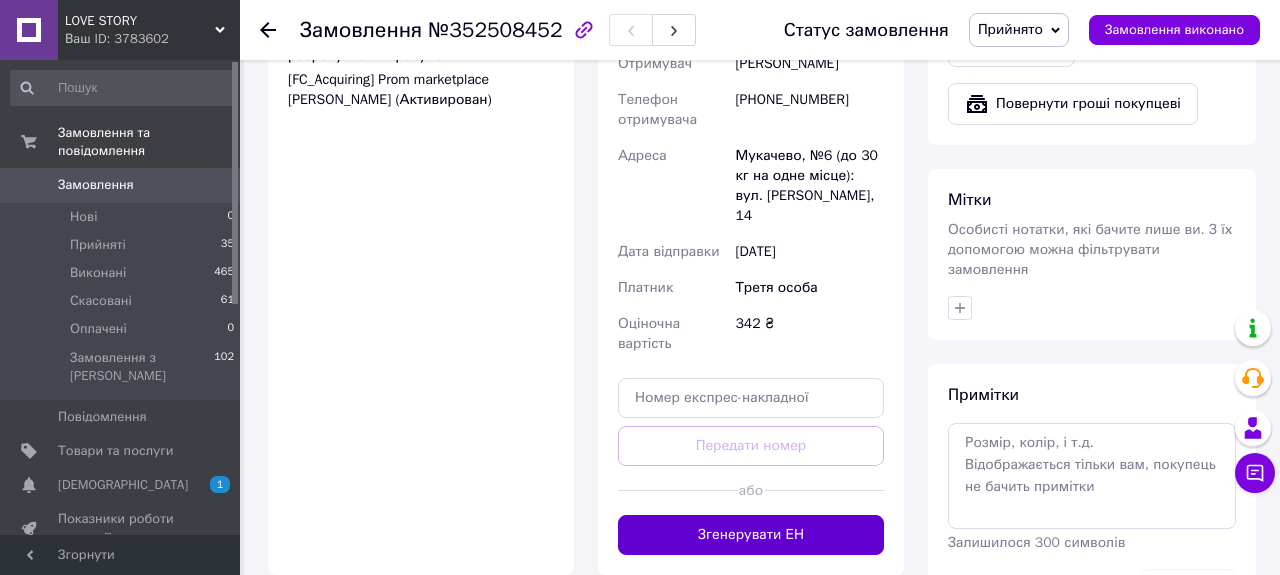 click on "Згенерувати ЕН" at bounding box center [751, 535] 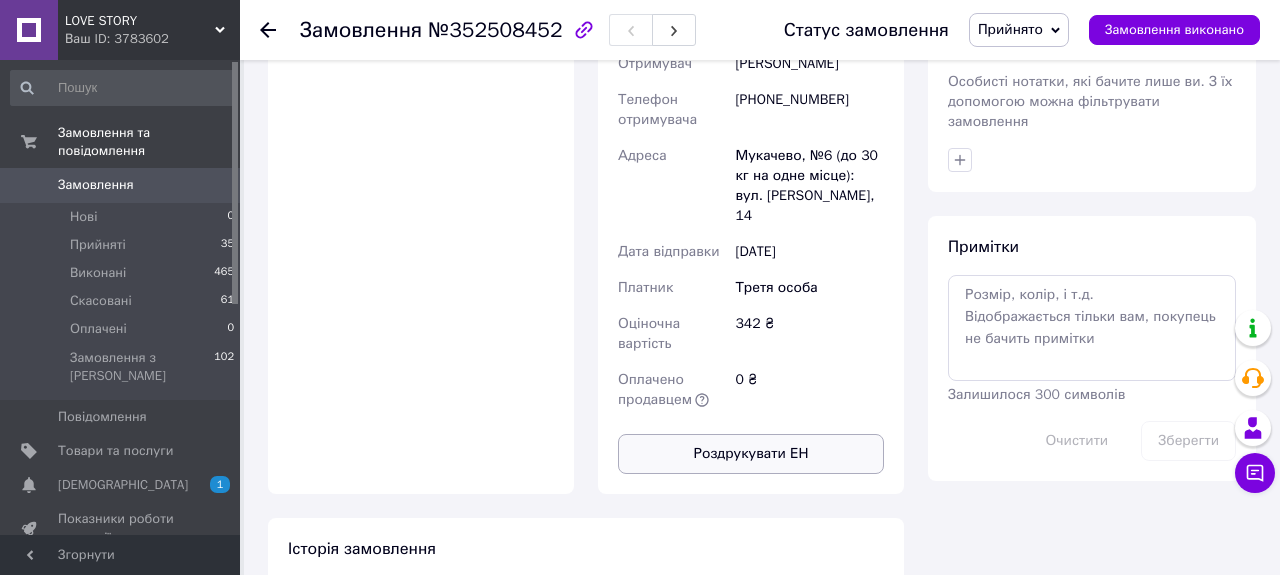 scroll, scrollTop: 1539, scrollLeft: 0, axis: vertical 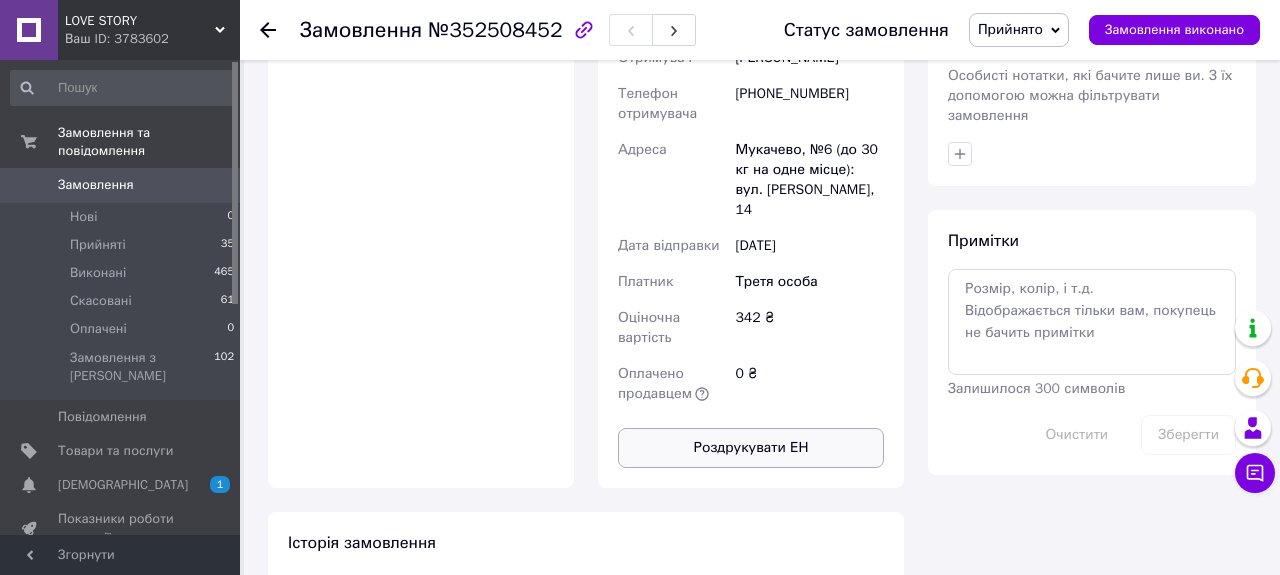 click on "Роздрукувати ЕН" at bounding box center [751, 448] 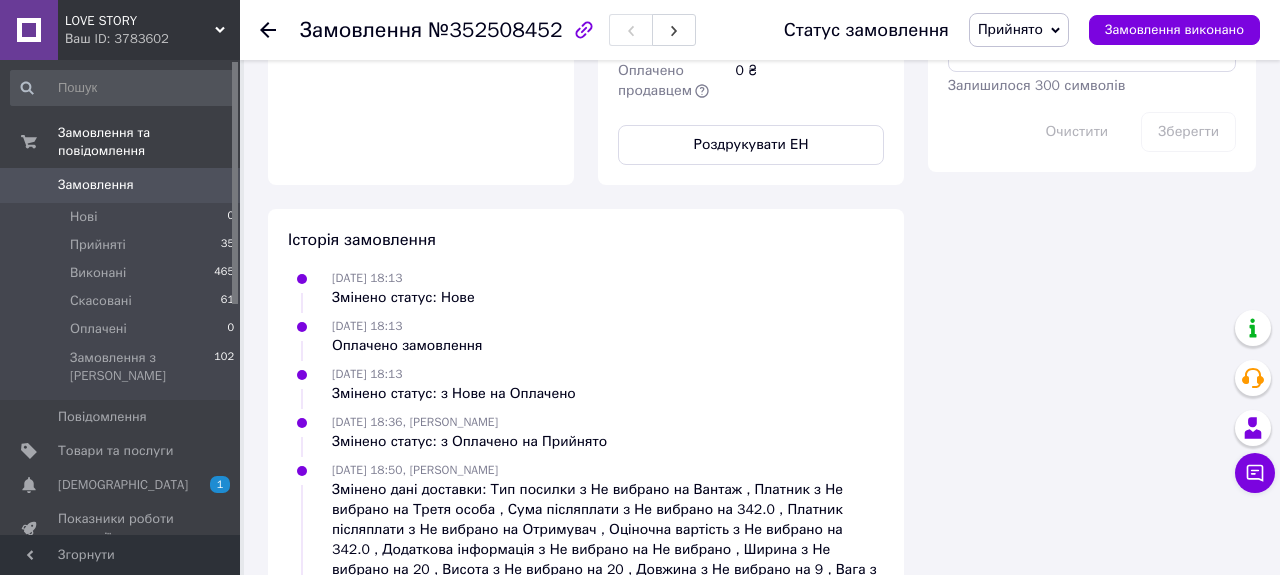 scroll, scrollTop: 2007, scrollLeft: 0, axis: vertical 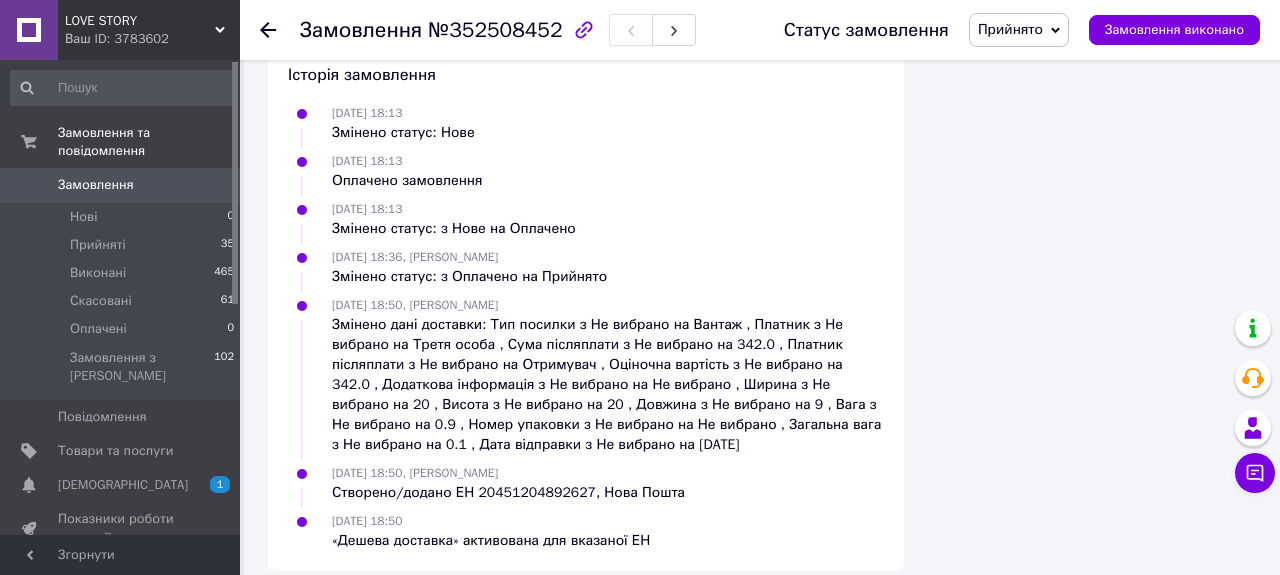 click 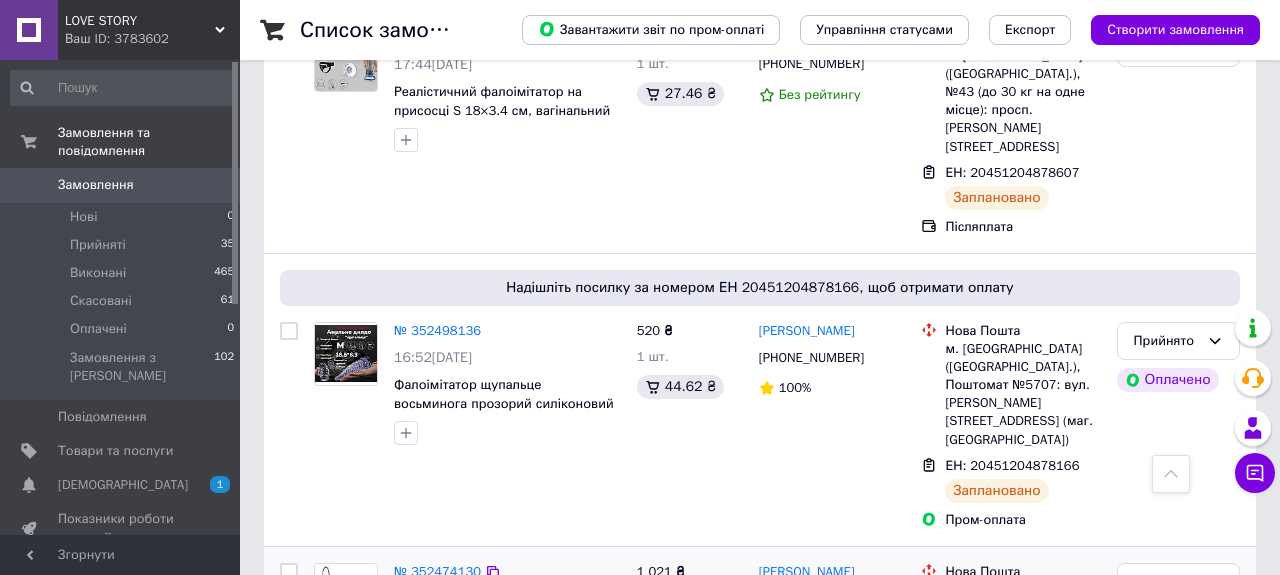 scroll, scrollTop: 591, scrollLeft: 0, axis: vertical 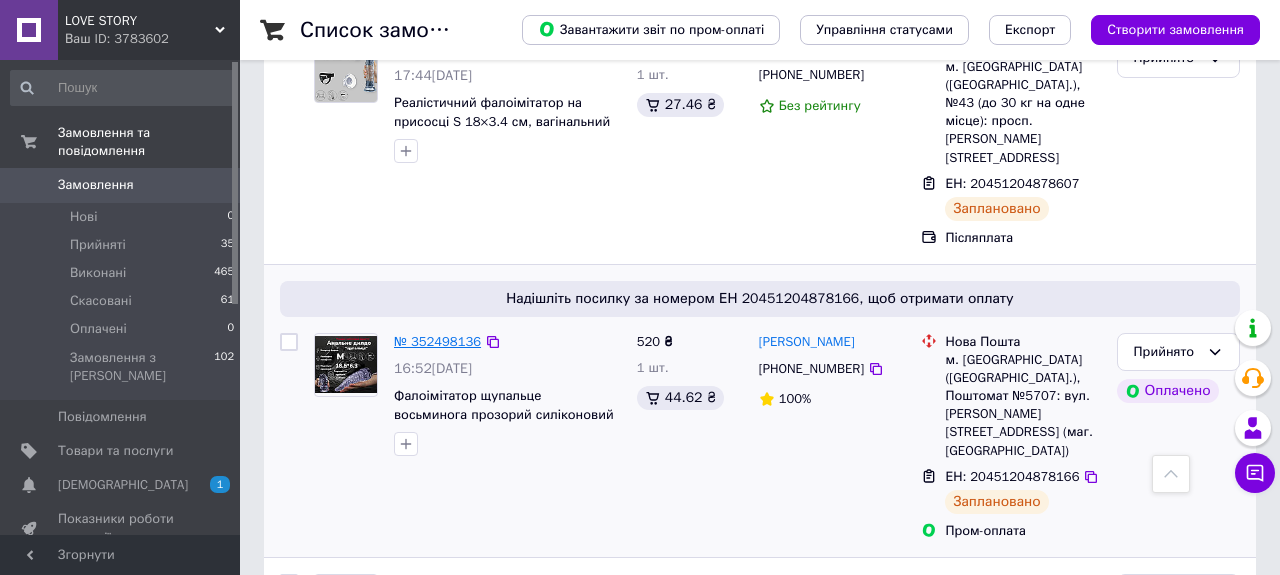 click on "№ 352498136" at bounding box center [437, 341] 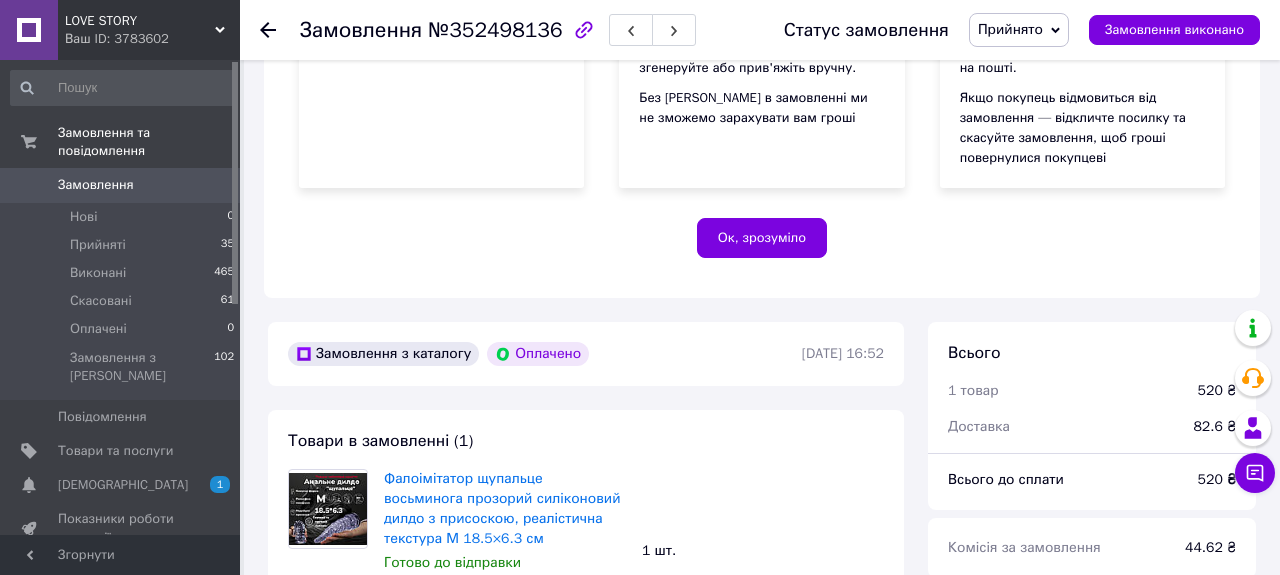 scroll, scrollTop: 246, scrollLeft: 0, axis: vertical 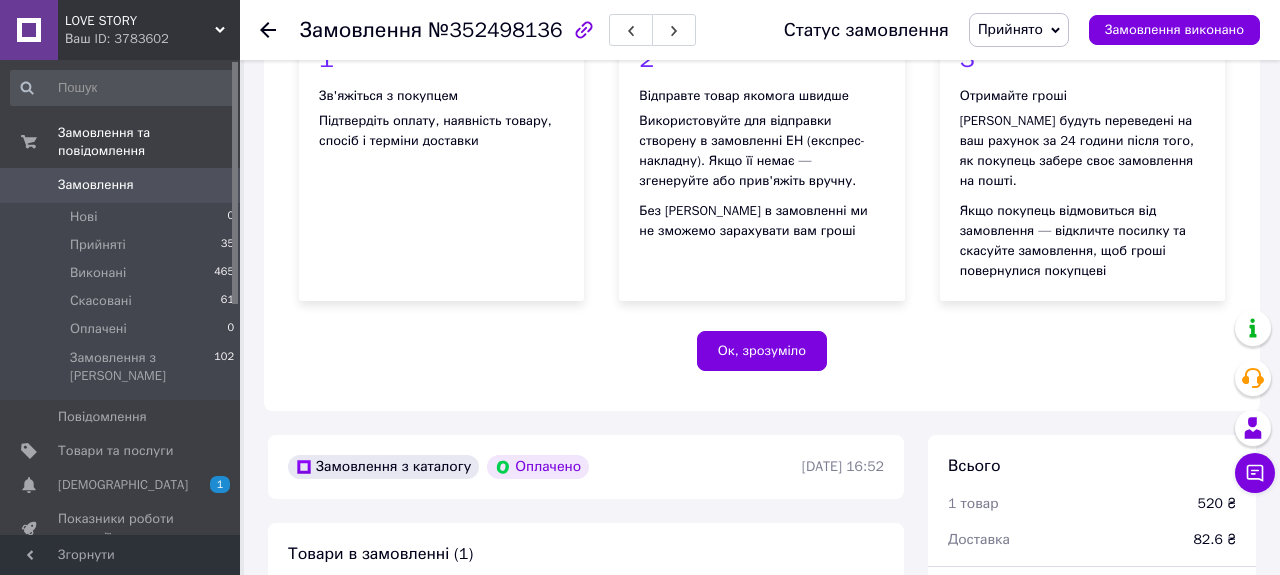 click 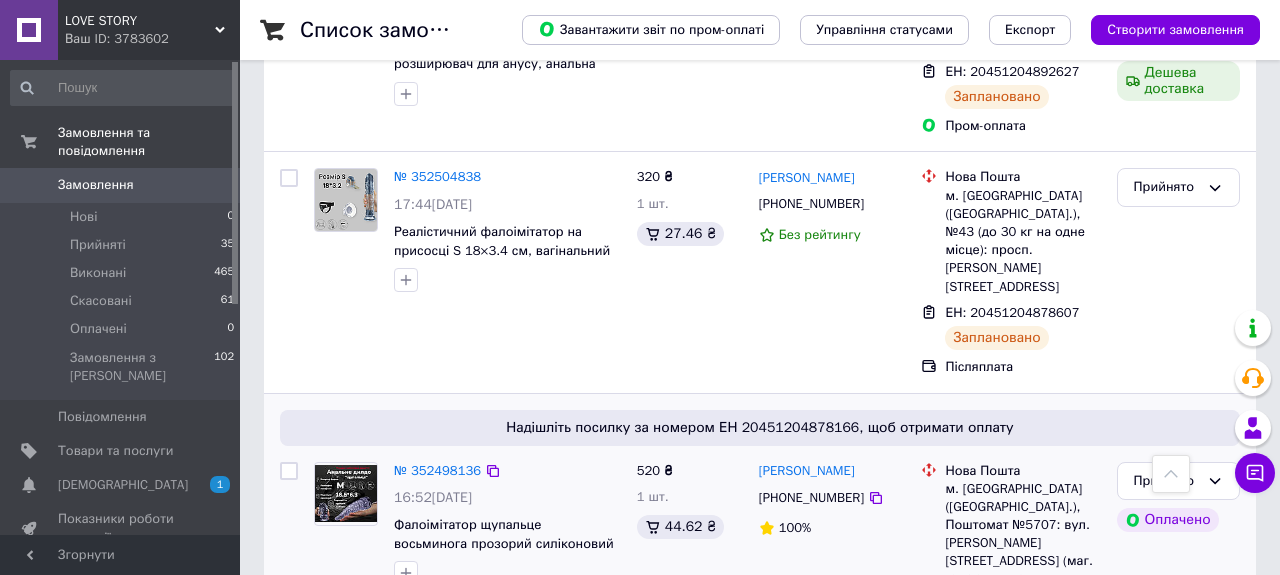 scroll, scrollTop: 458, scrollLeft: 0, axis: vertical 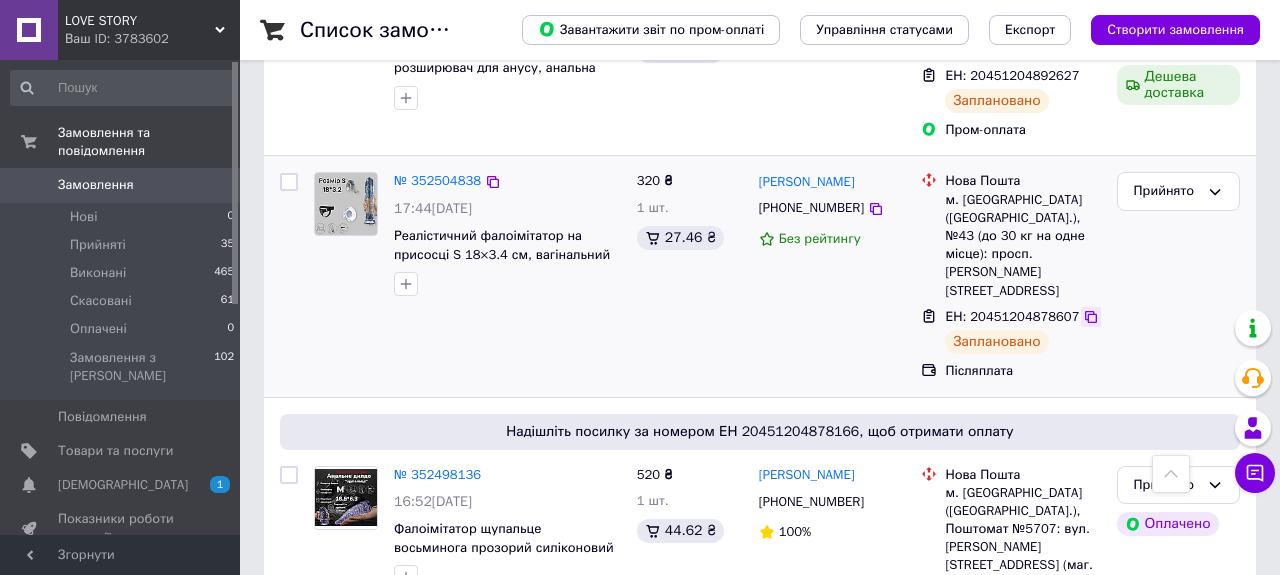 click 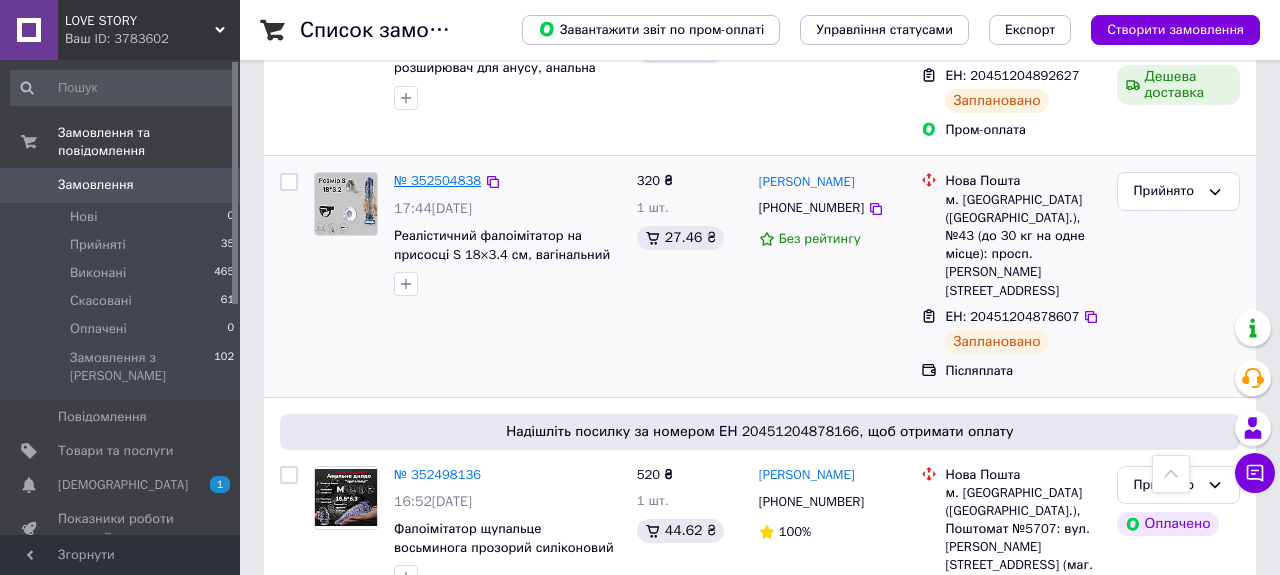 click on "№ 352504838" at bounding box center (437, 180) 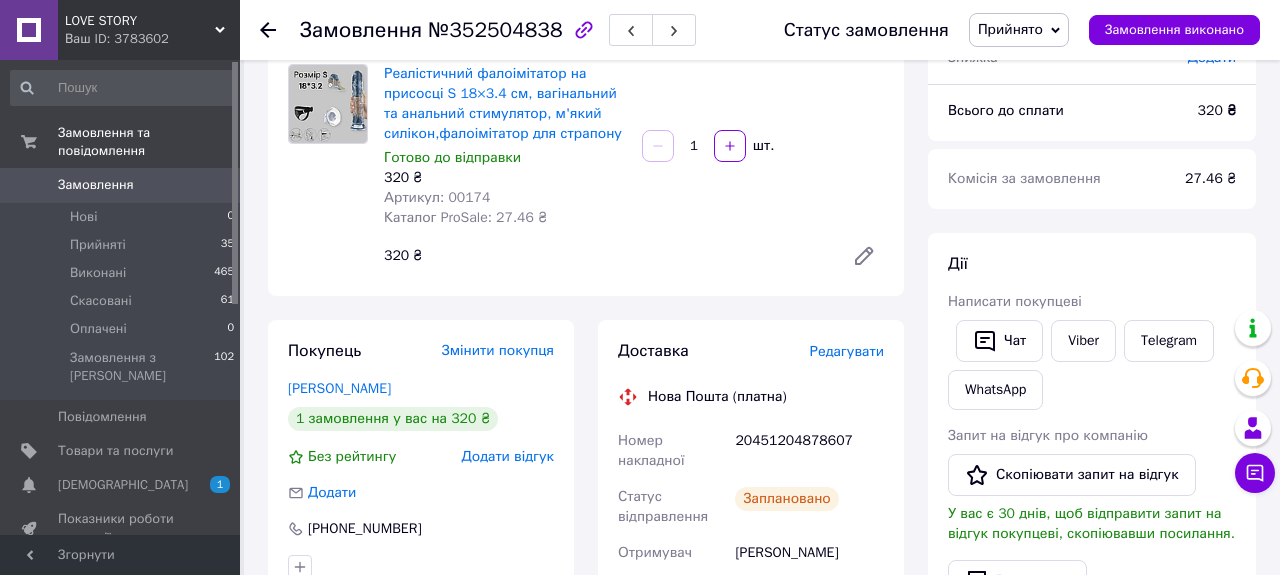 scroll, scrollTop: 0, scrollLeft: 0, axis: both 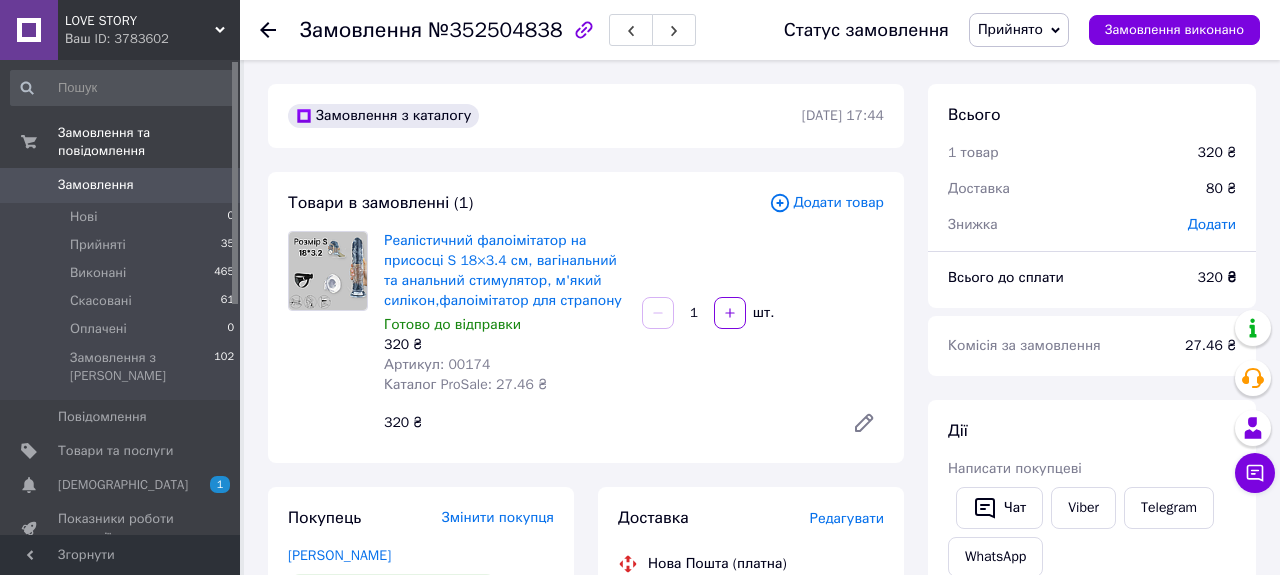 click 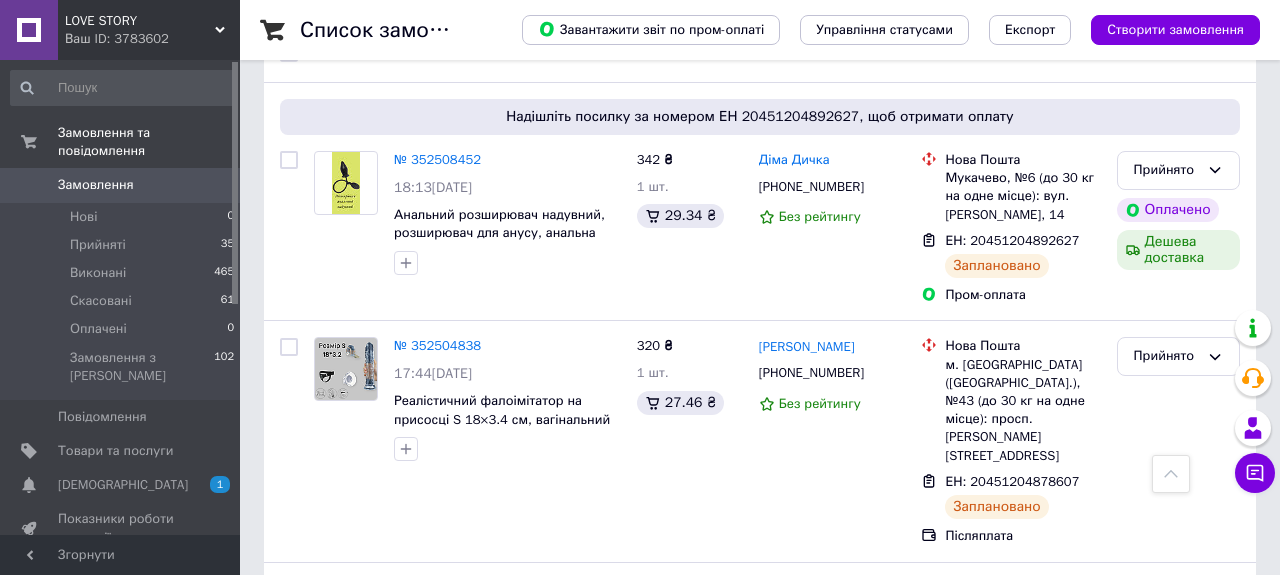 scroll, scrollTop: 290, scrollLeft: 0, axis: vertical 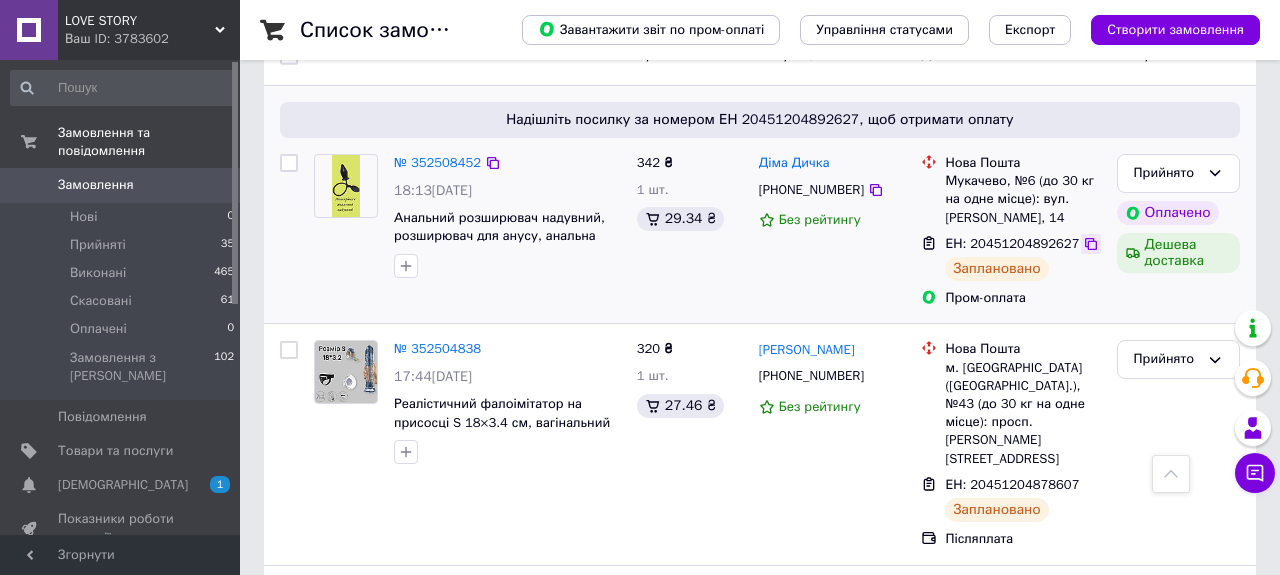 click 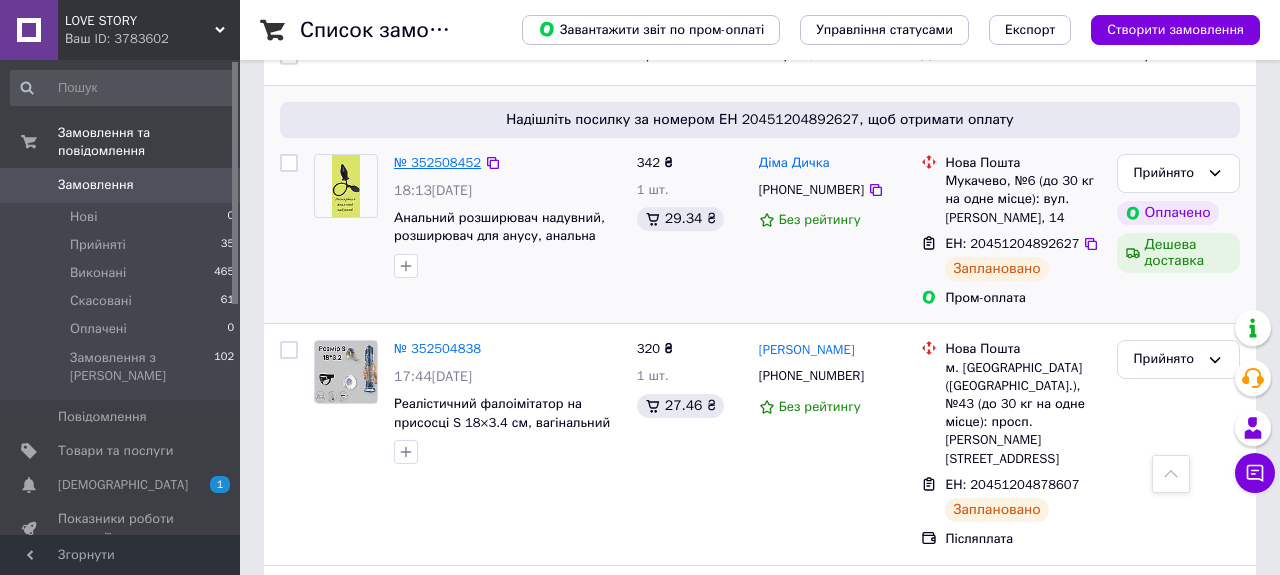 click on "№ 352508452" at bounding box center [437, 162] 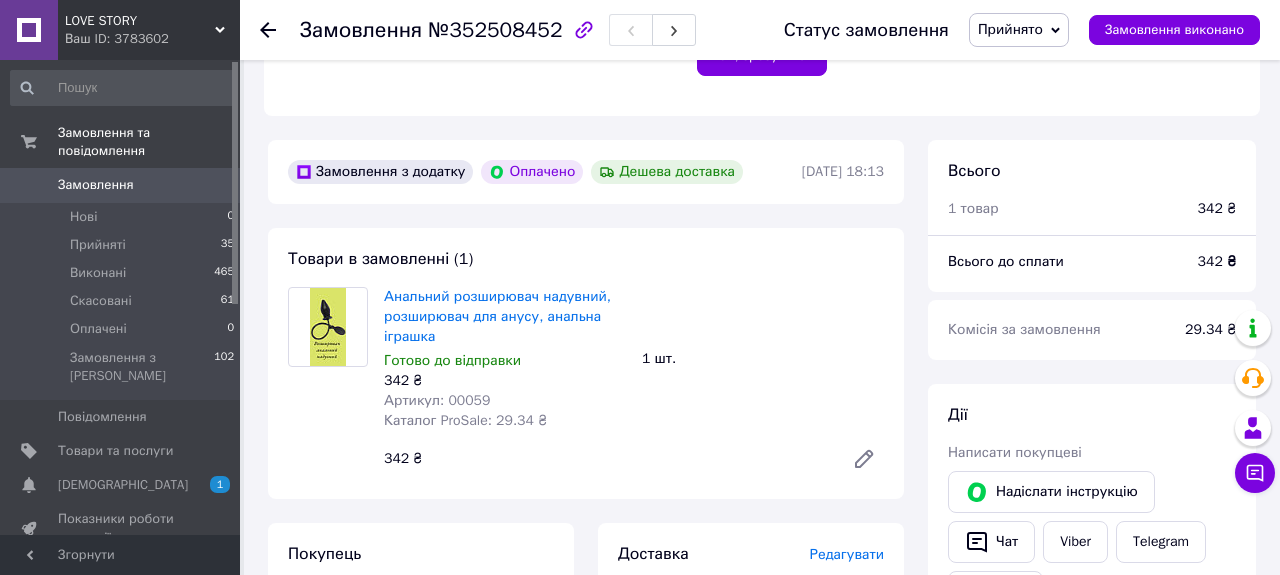scroll, scrollTop: 544, scrollLeft: 0, axis: vertical 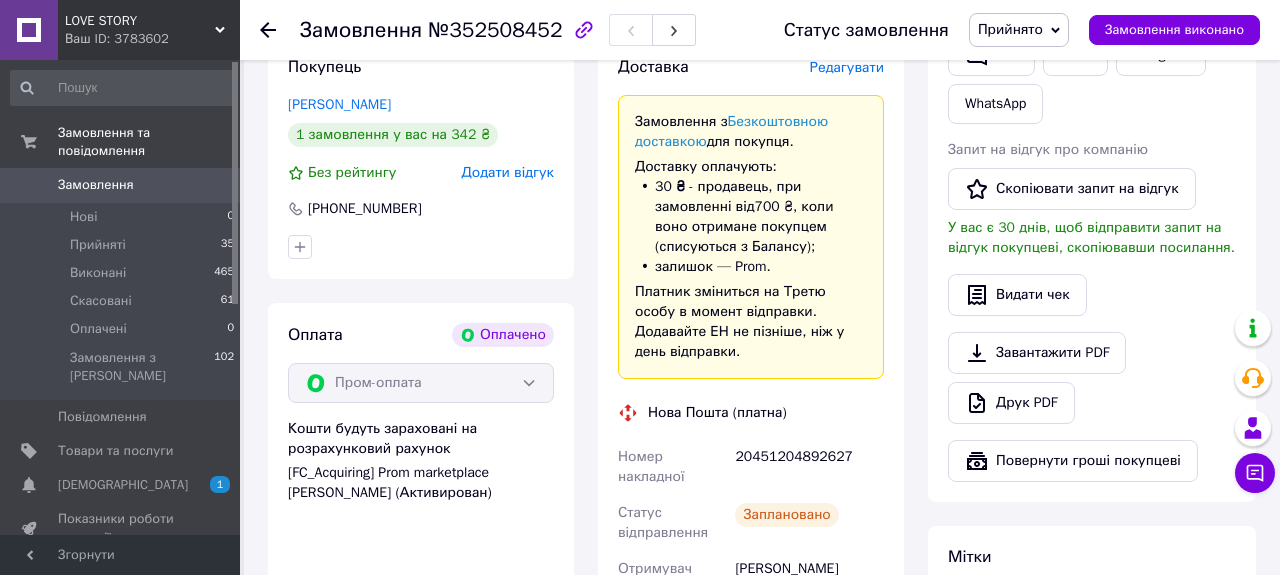 click 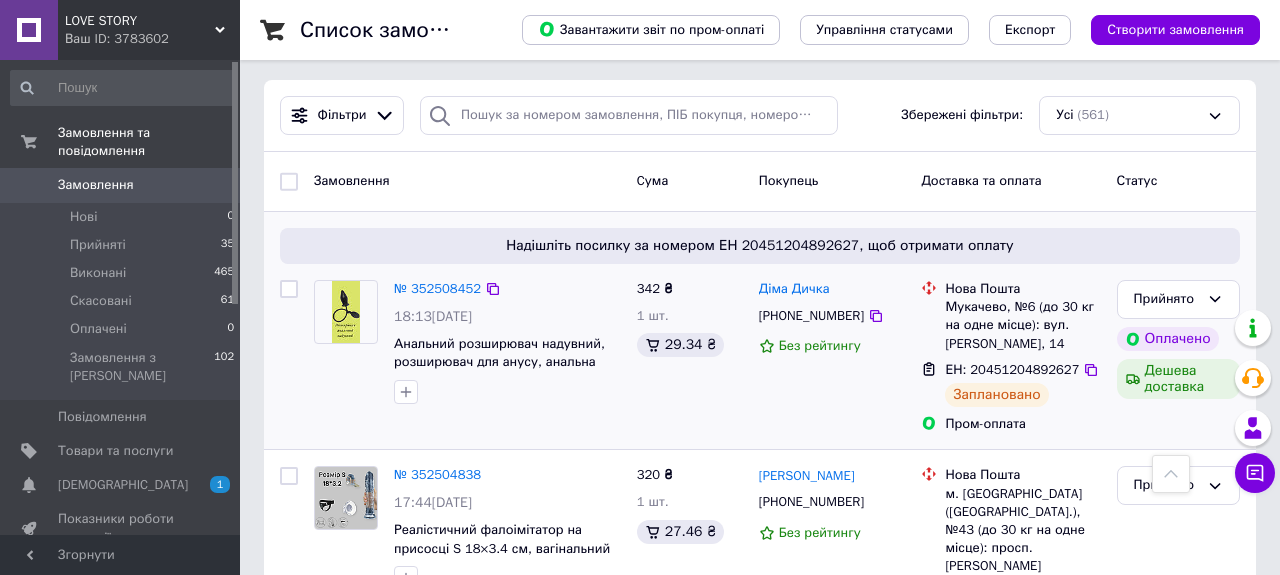 scroll, scrollTop: 0, scrollLeft: 0, axis: both 